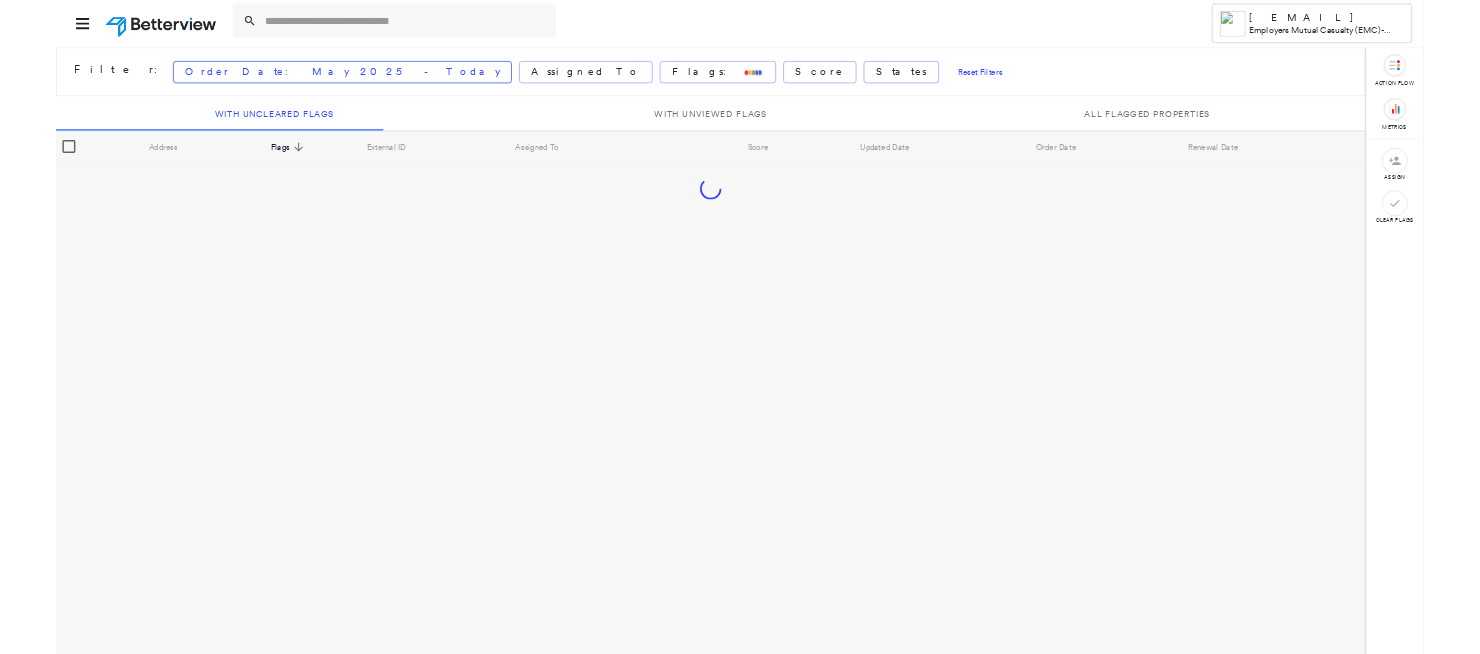 scroll, scrollTop: 0, scrollLeft: 0, axis: both 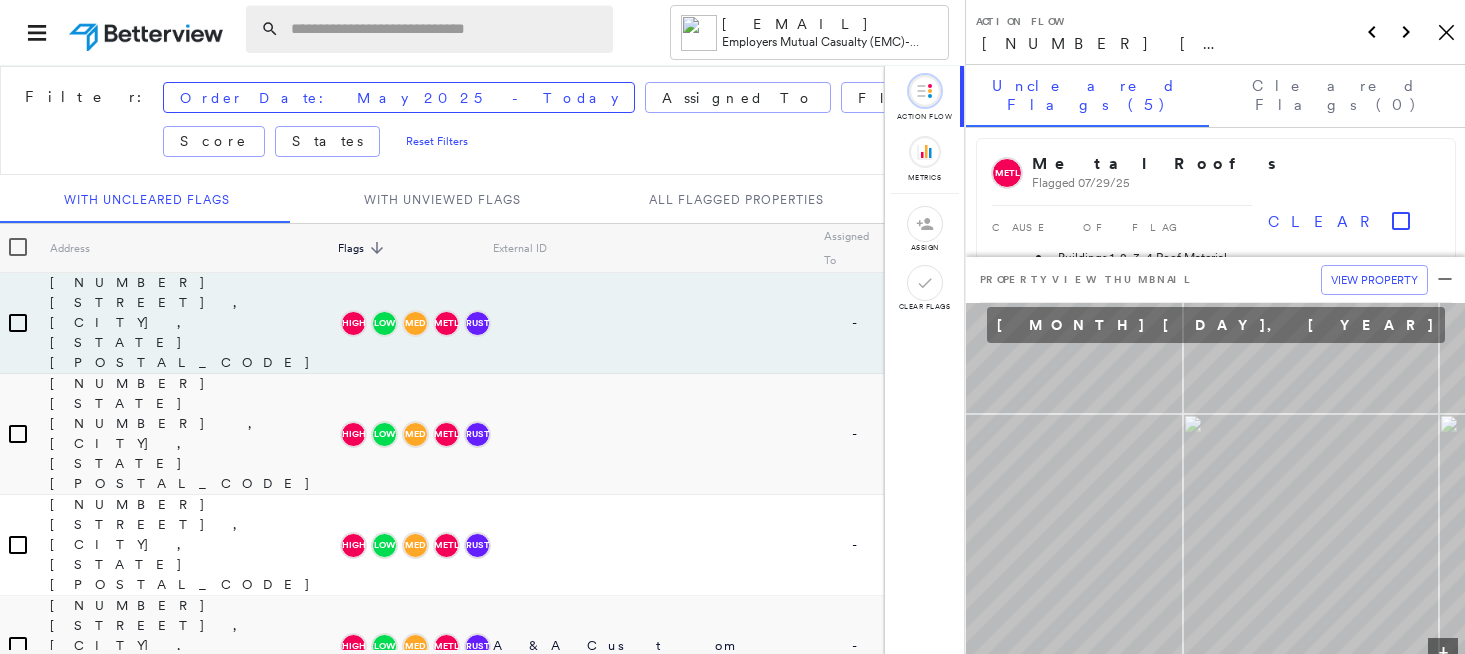 click at bounding box center (446, 29) 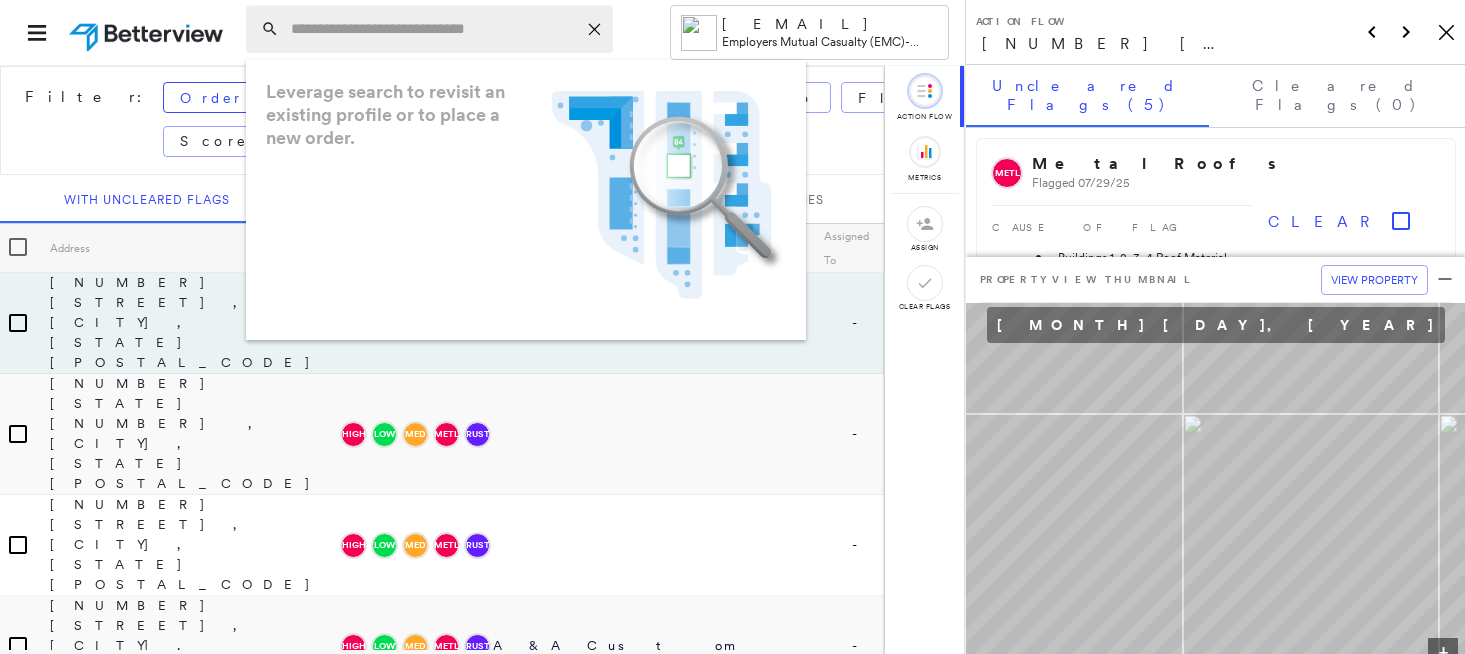 paste on "**********" 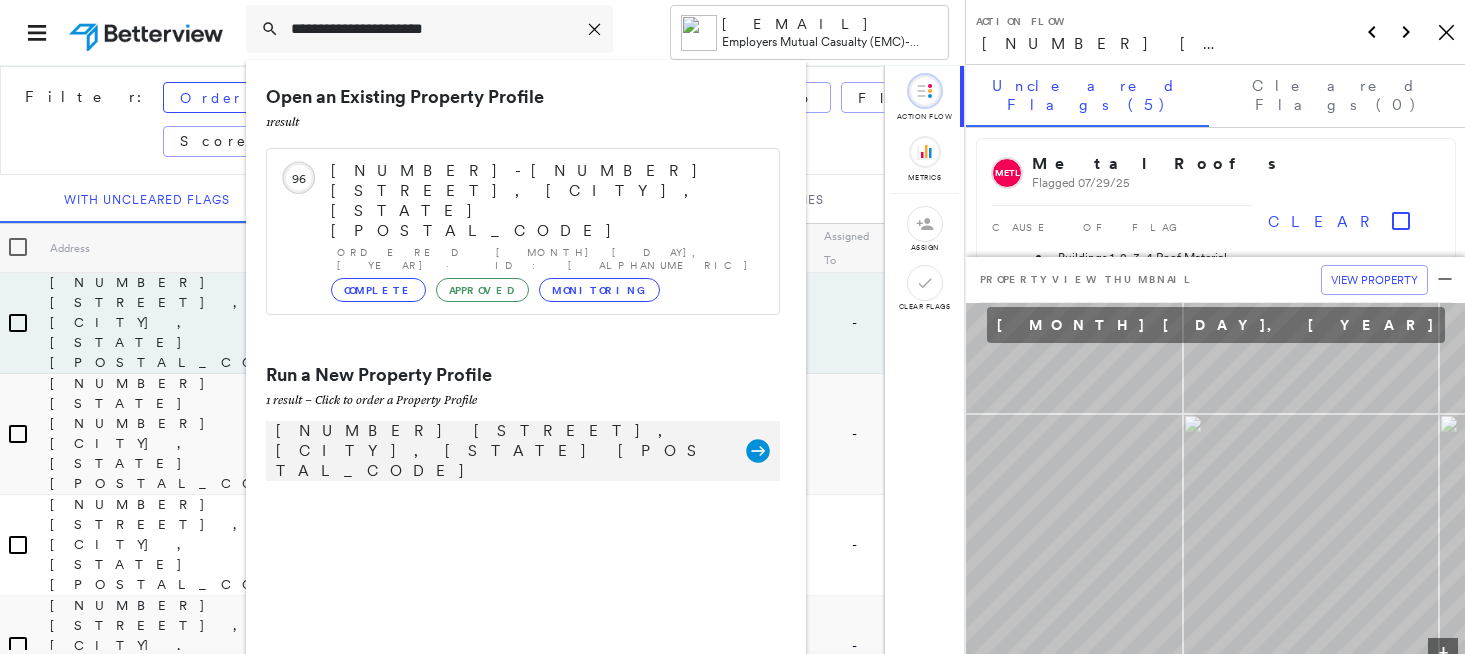 type on "**********" 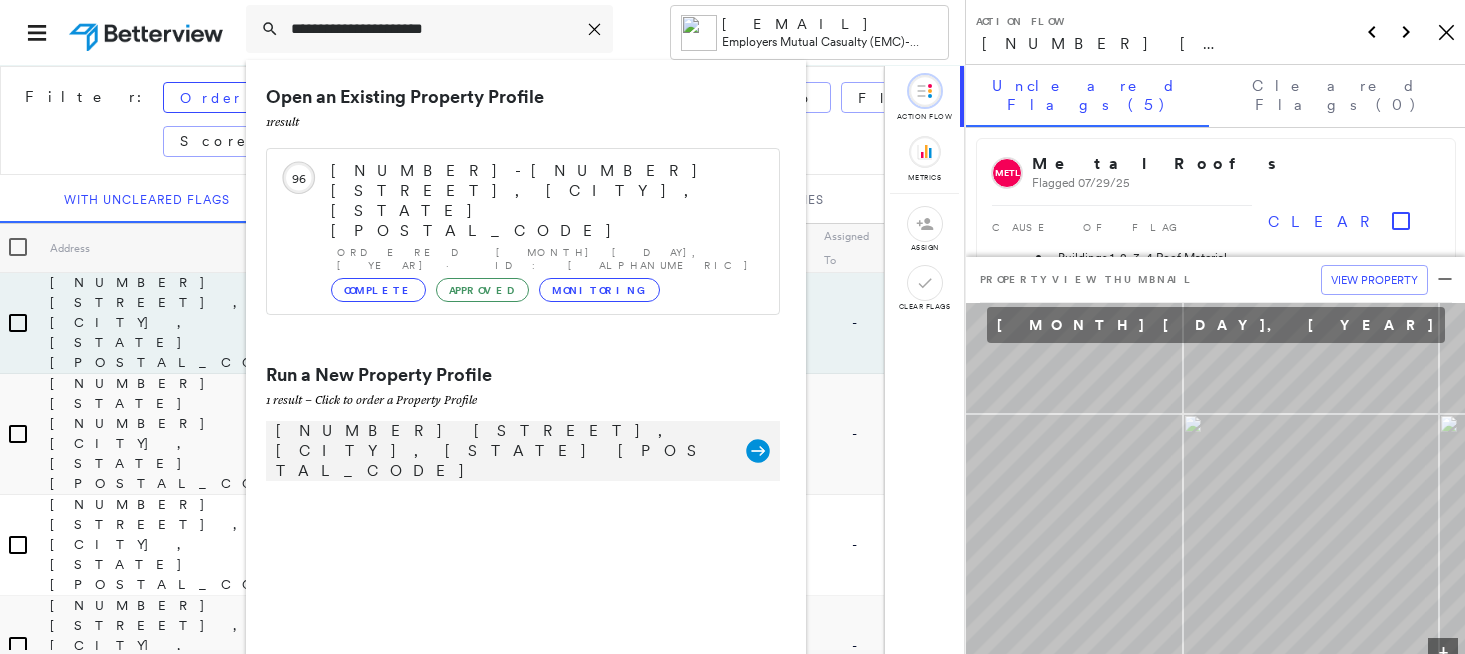 click on "[NUMBER] [STREET], [CITY], [STATE] [POSTAL_CODE]" at bounding box center [501, 451] 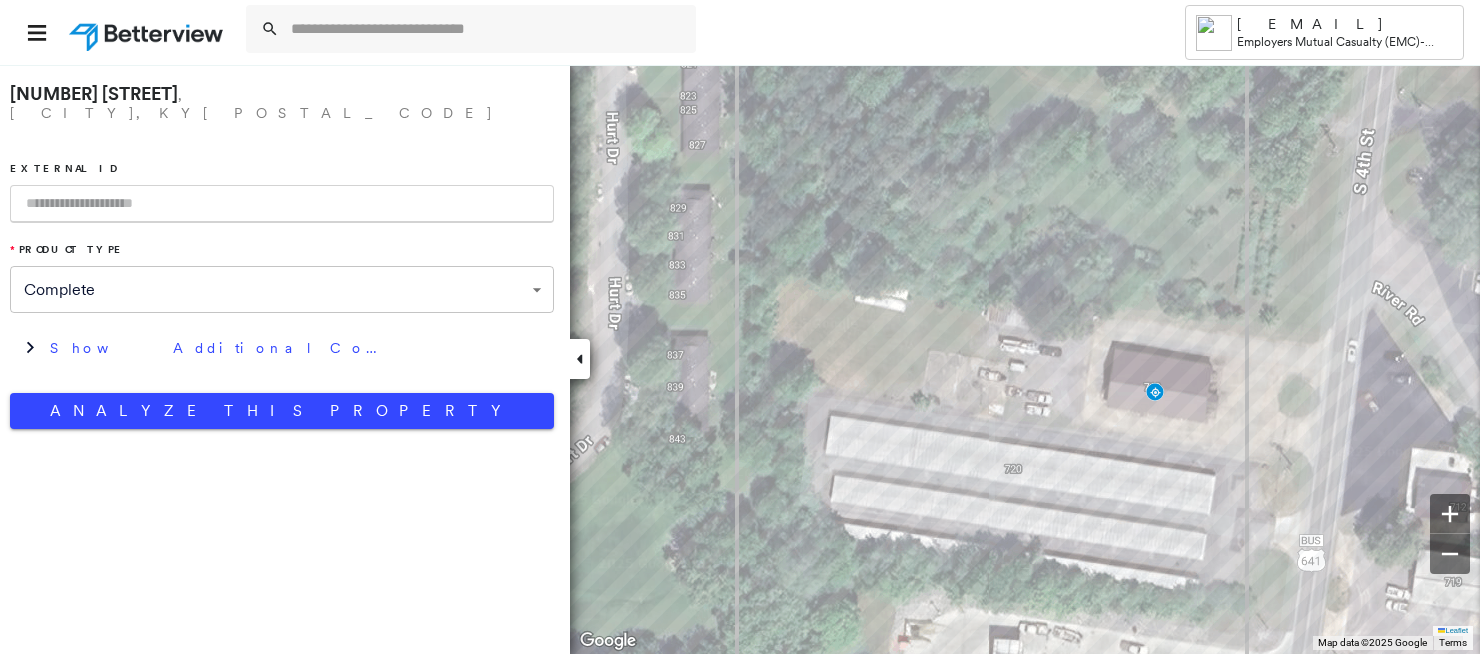 click at bounding box center (282, 204) 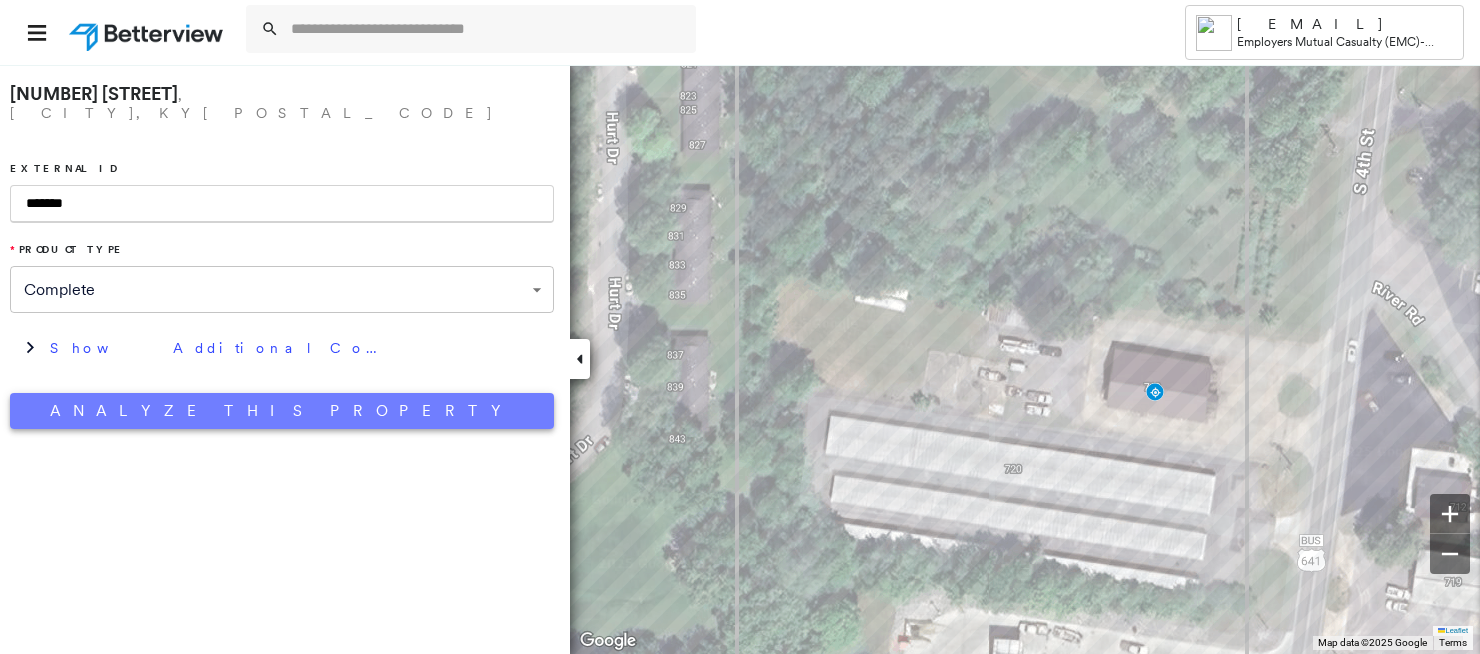 type on "*******" 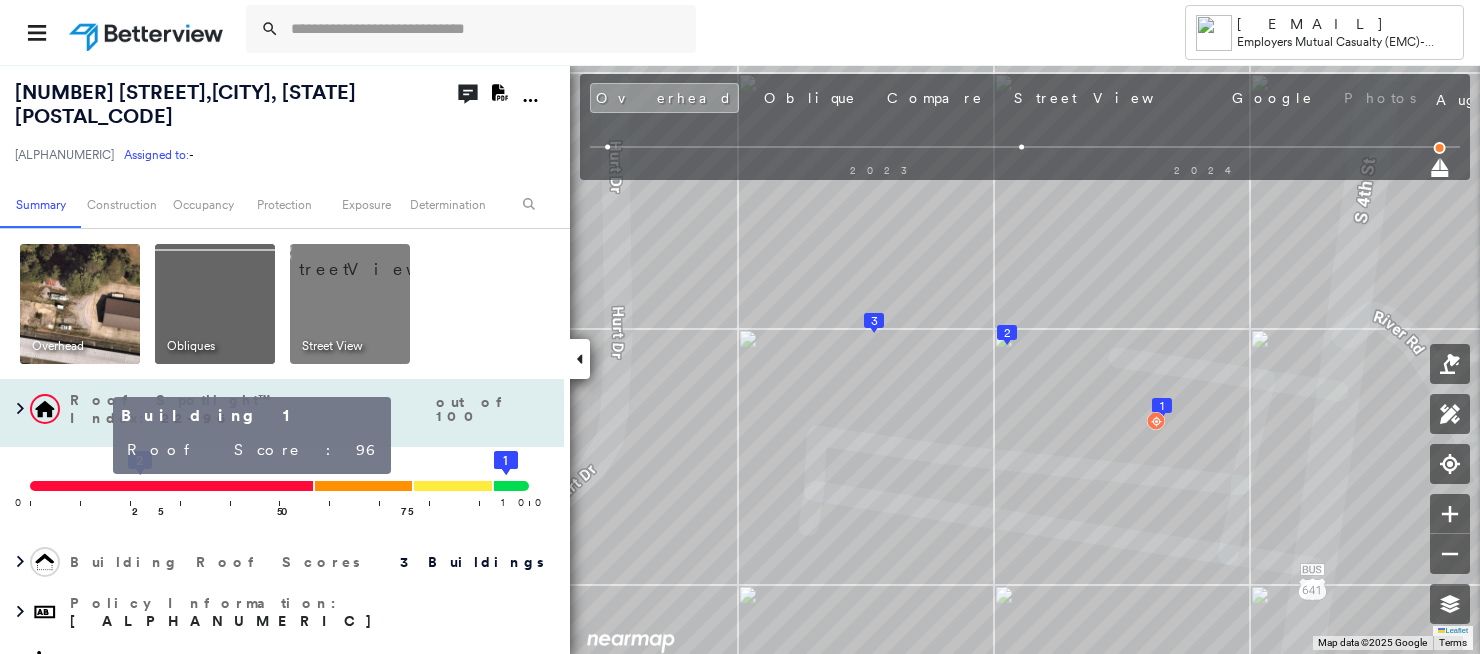 click on "1" 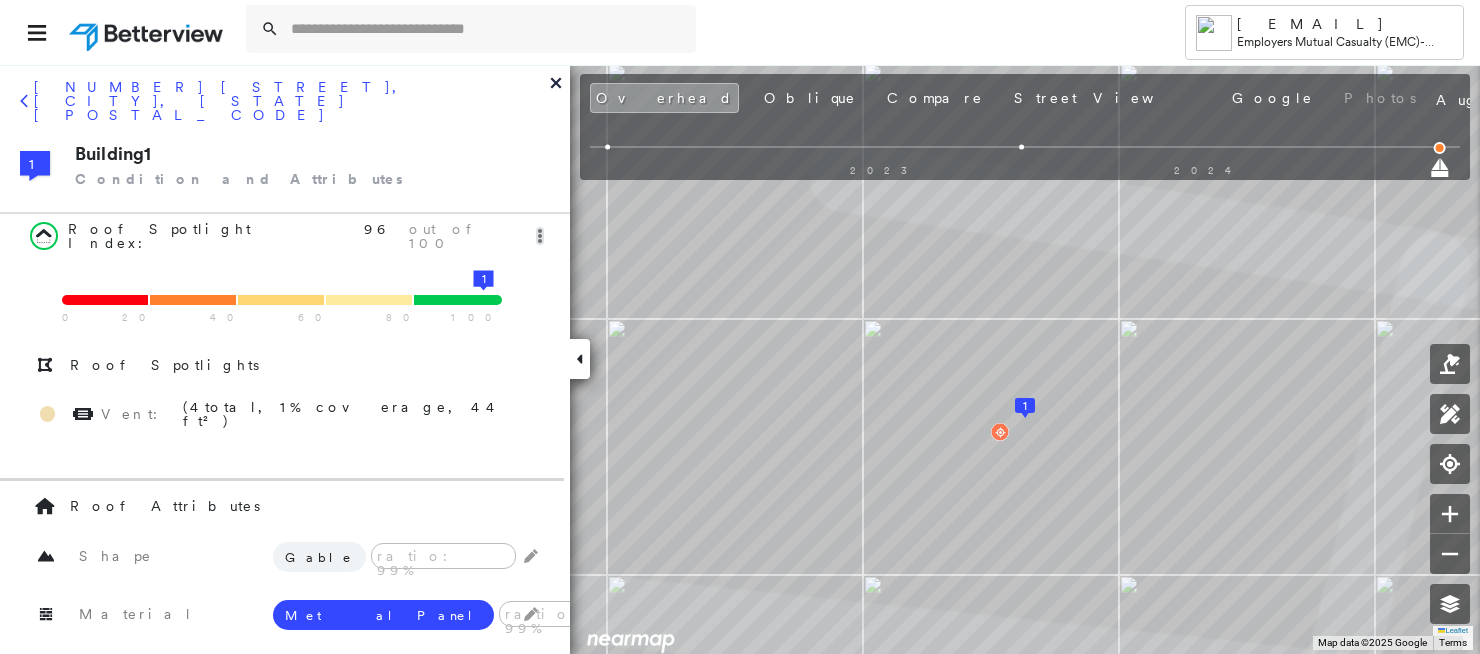 scroll, scrollTop: 400, scrollLeft: 0, axis: vertical 